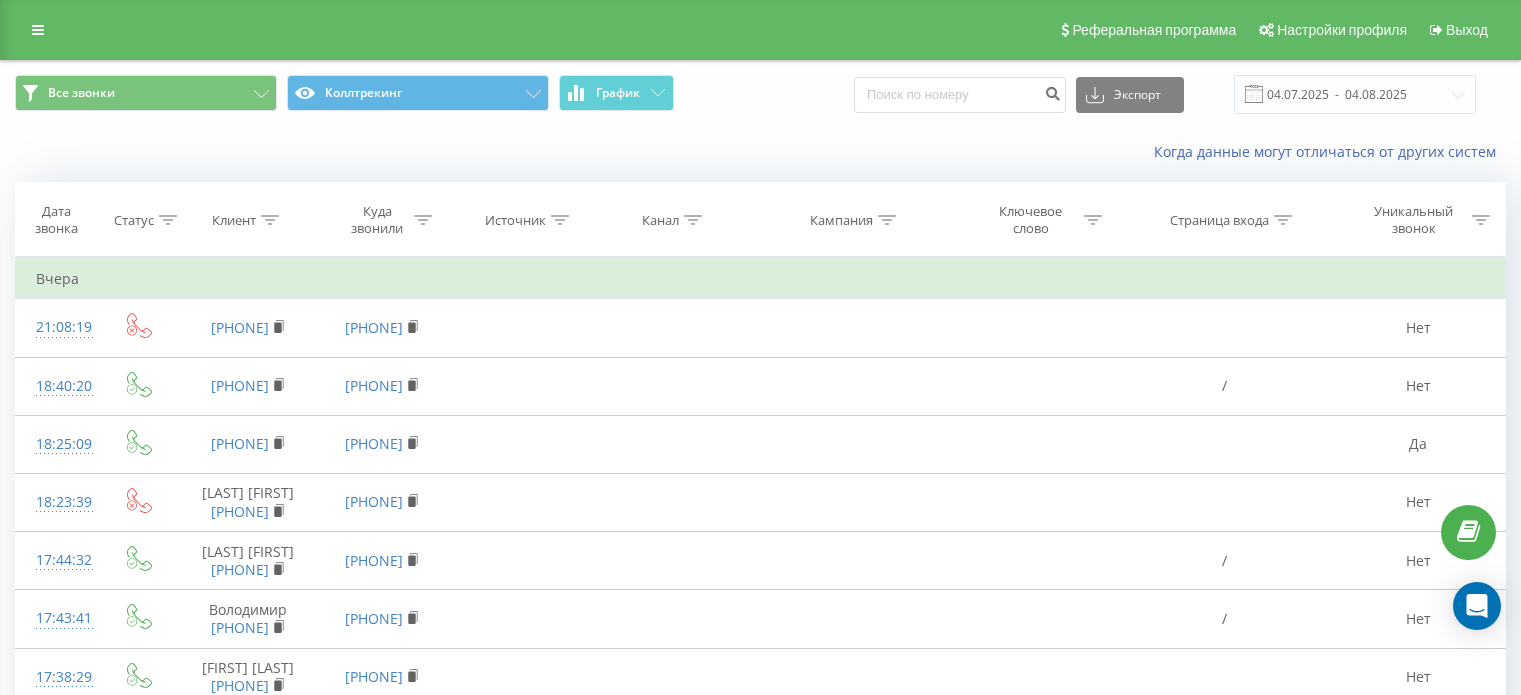 scroll, scrollTop: 0, scrollLeft: 0, axis: both 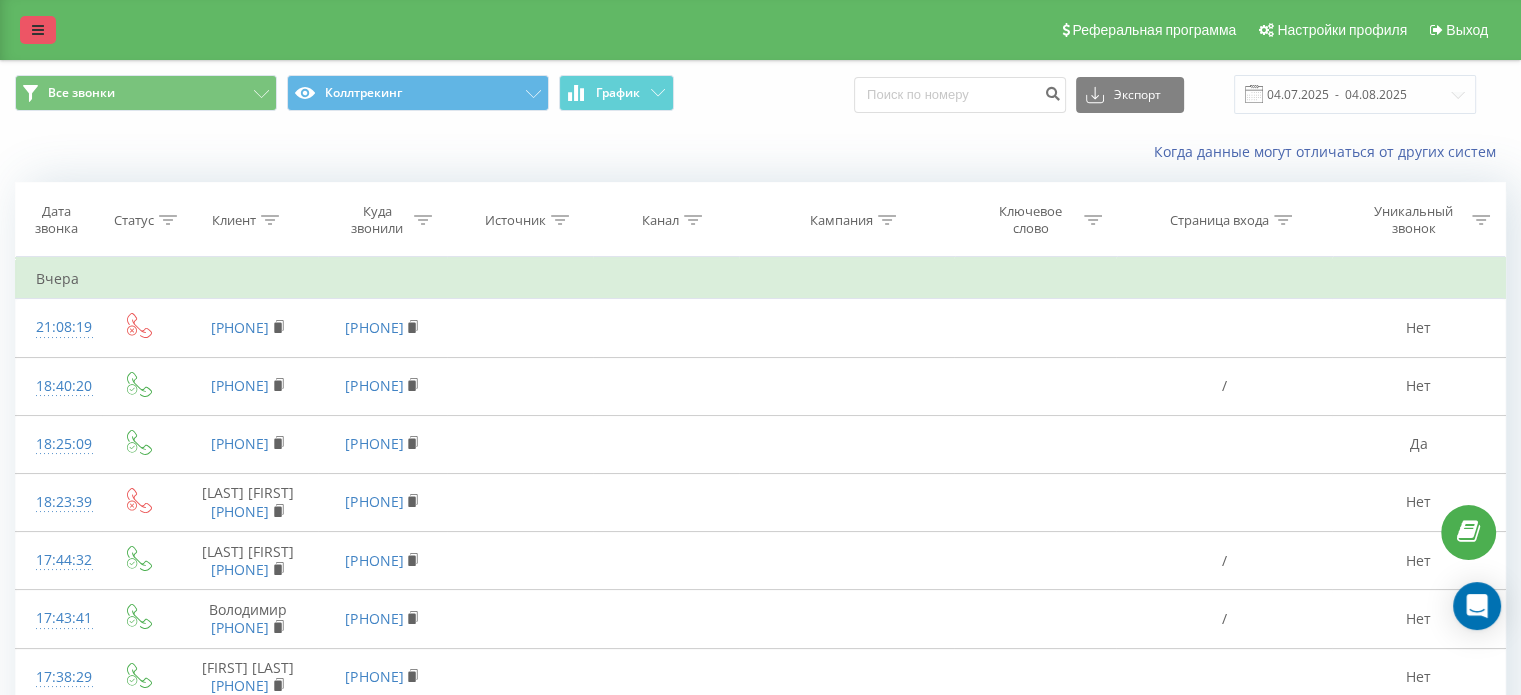 click at bounding box center [38, 30] 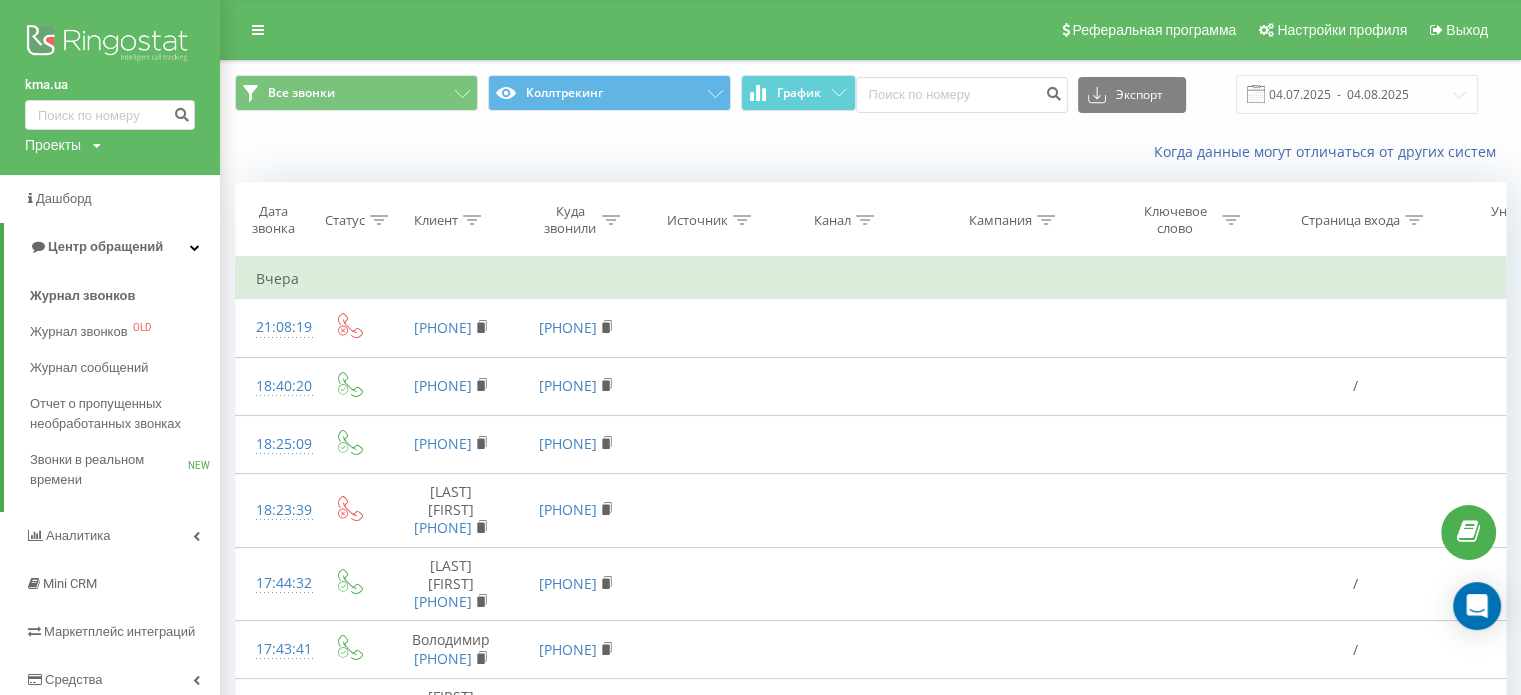 click at bounding box center (110, 45) 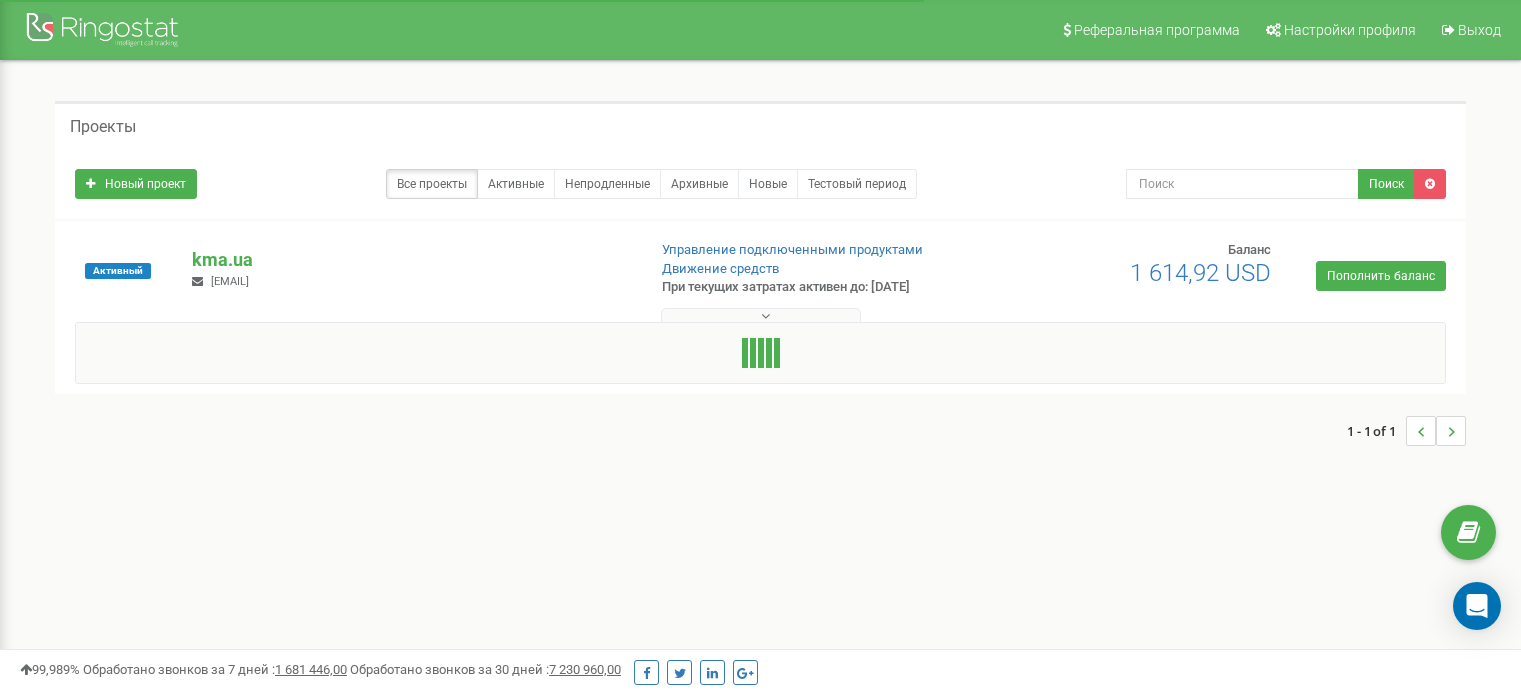 scroll, scrollTop: 0, scrollLeft: 0, axis: both 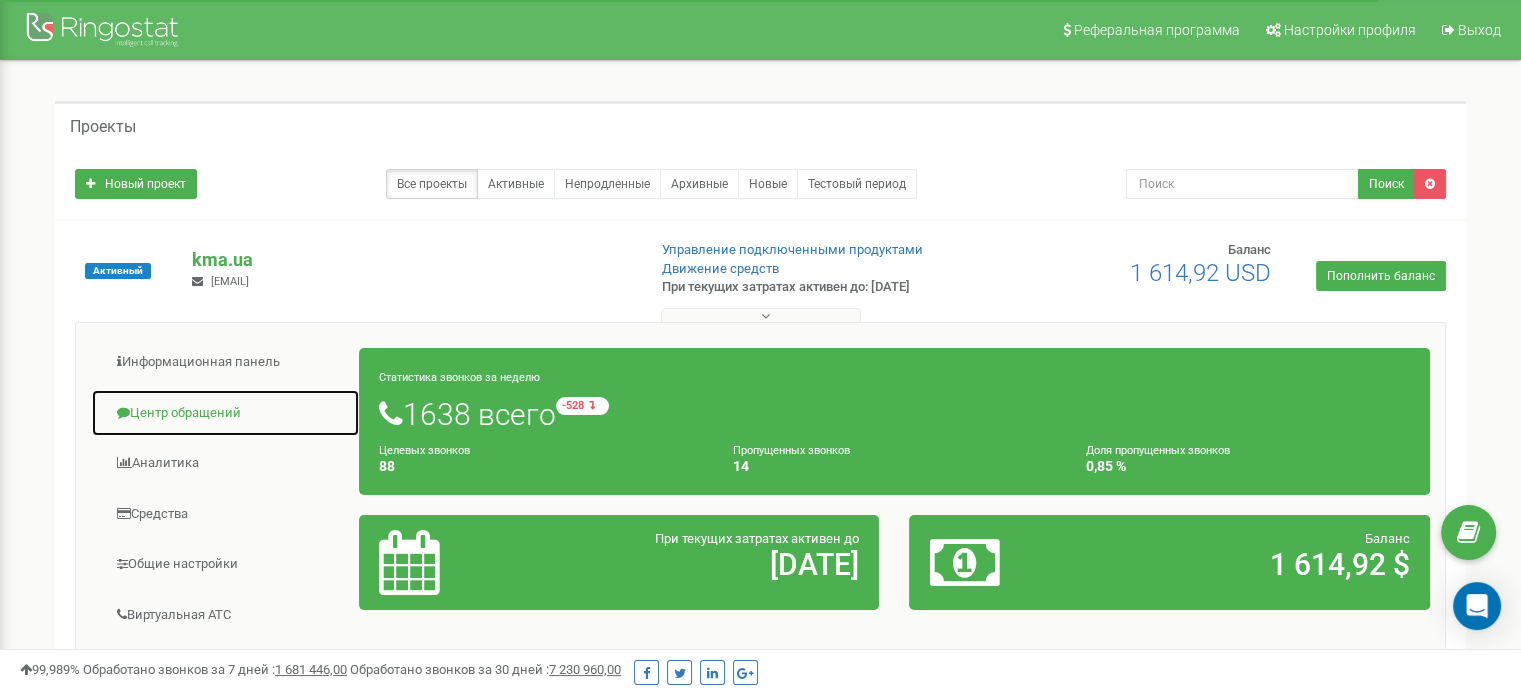 click on "Центр обращений" at bounding box center [225, 413] 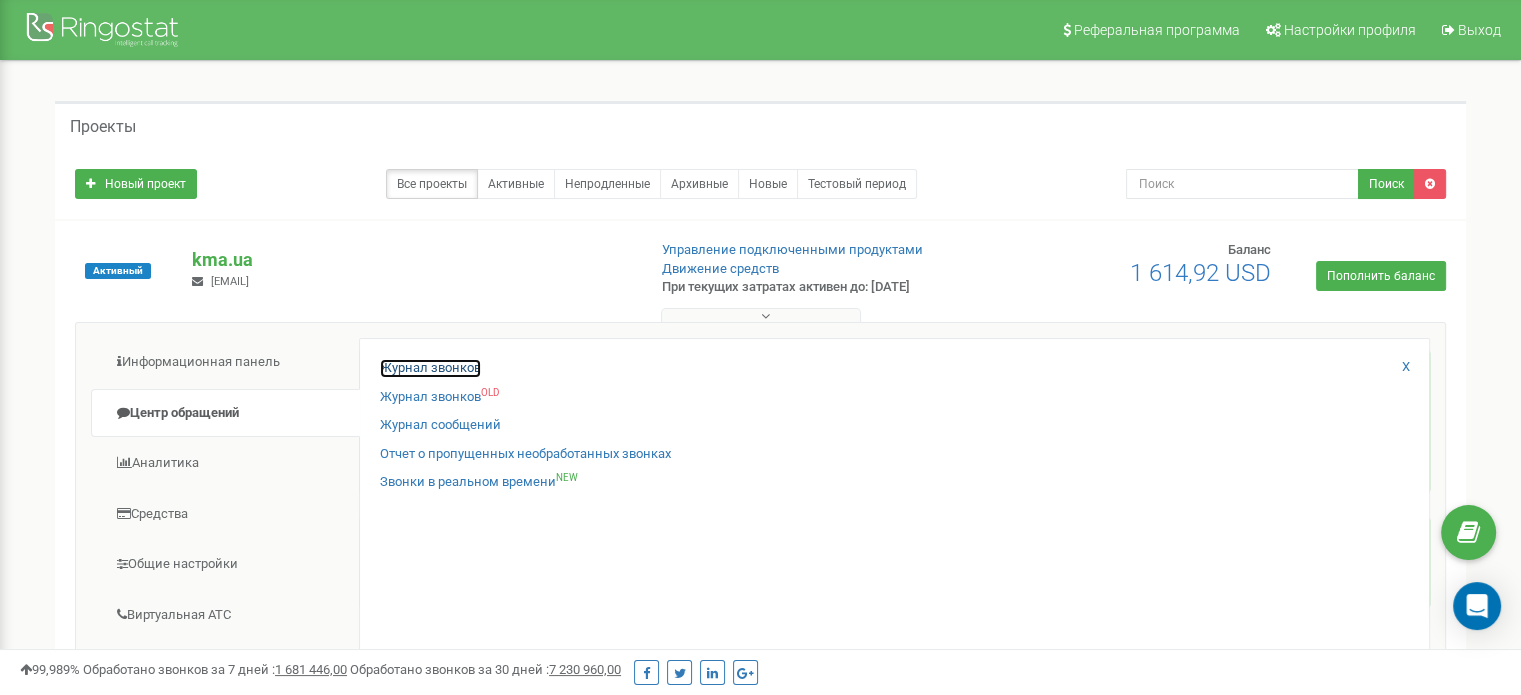 click on "Журнал звонков" at bounding box center [430, 368] 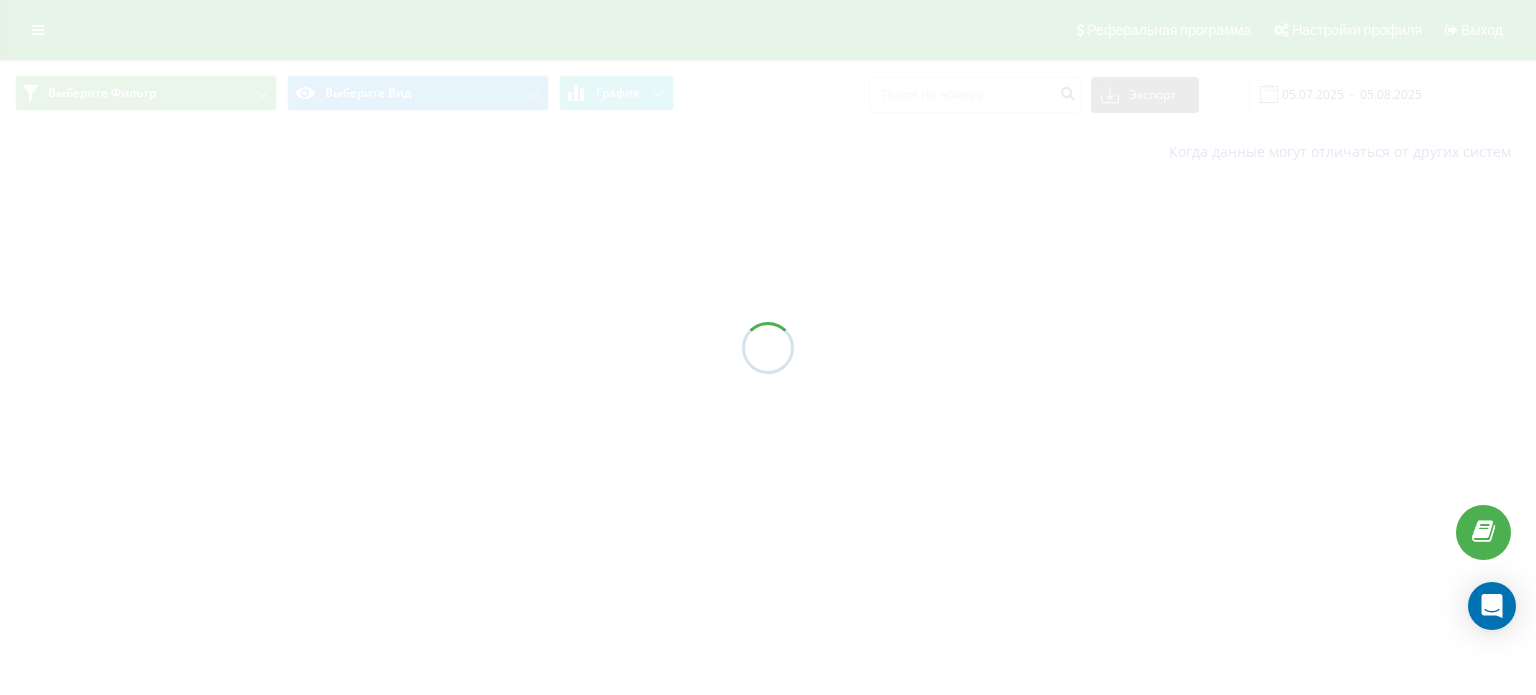 scroll, scrollTop: 0, scrollLeft: 0, axis: both 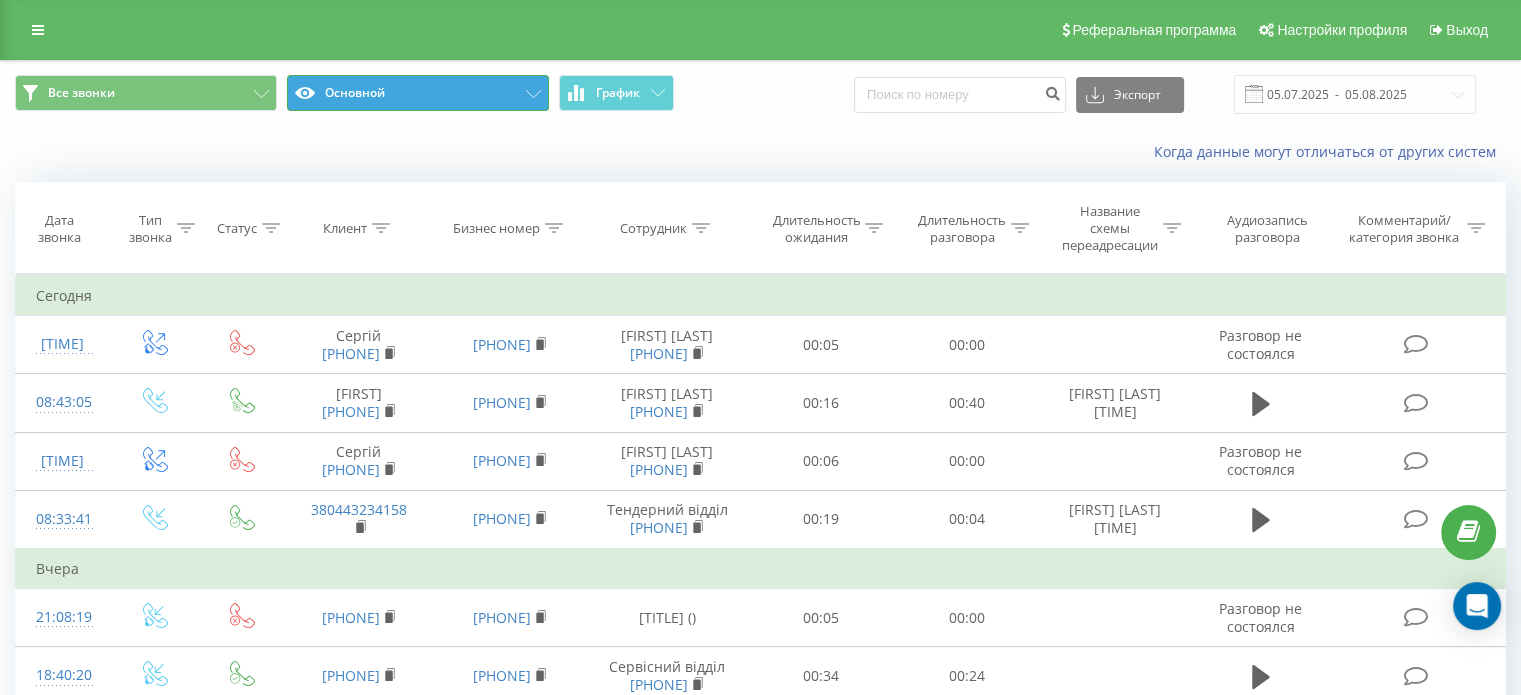 click on "Основной" at bounding box center [418, 93] 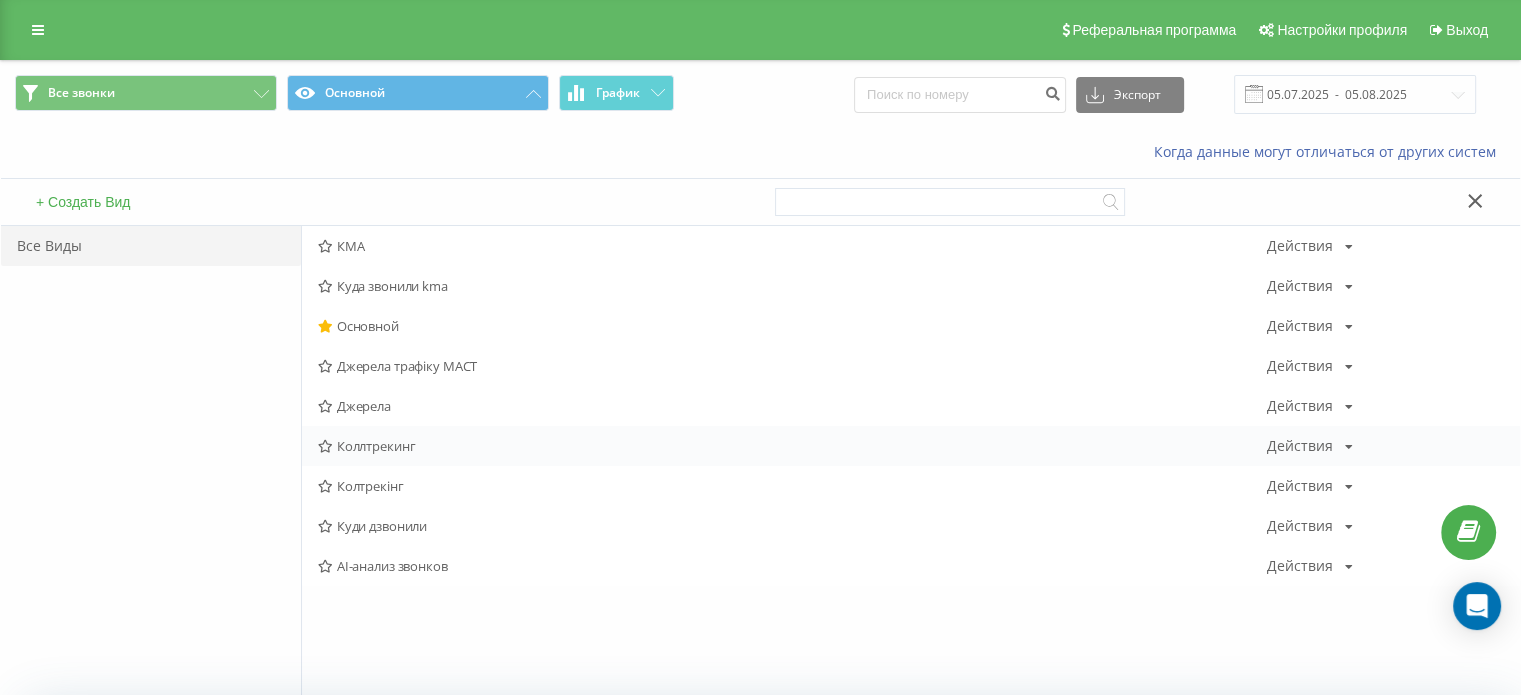 click on "Коллтрекинг" at bounding box center (792, 446) 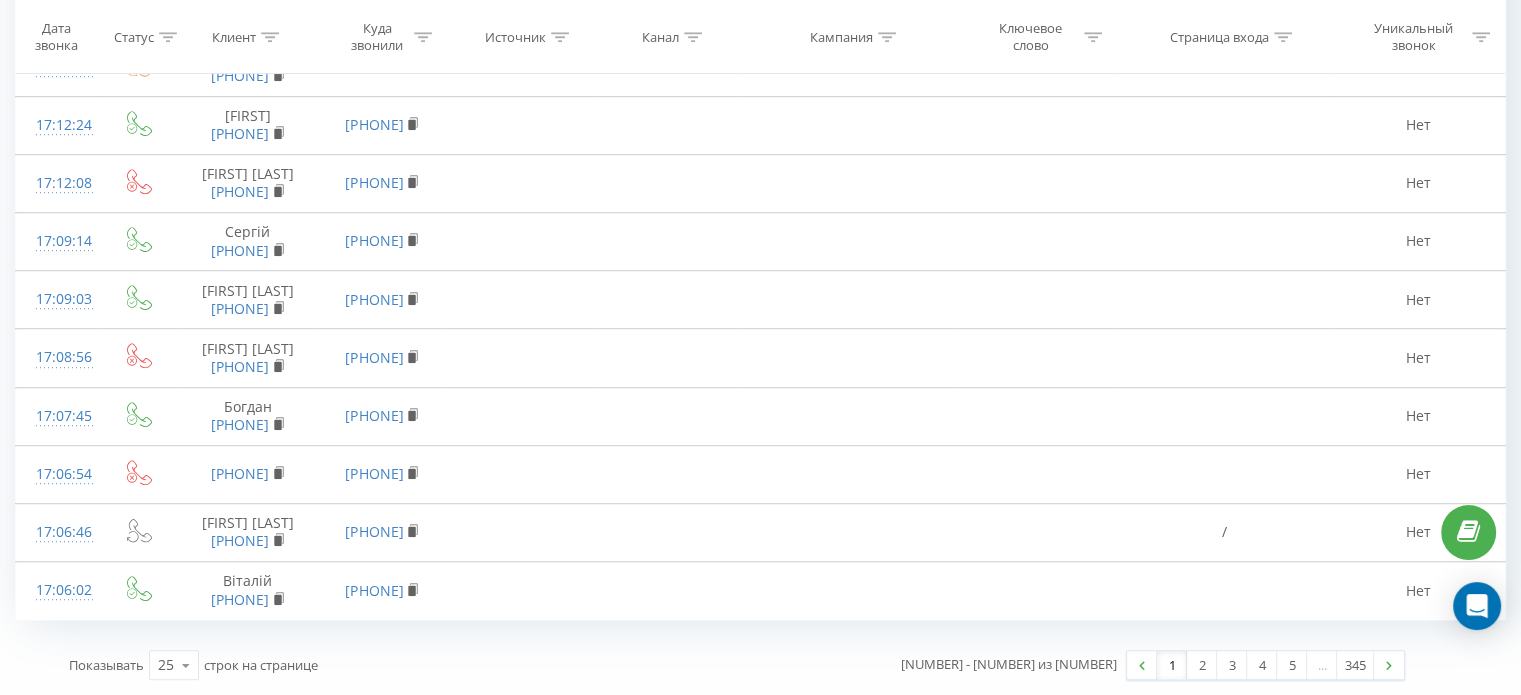 scroll, scrollTop: 1572, scrollLeft: 0, axis: vertical 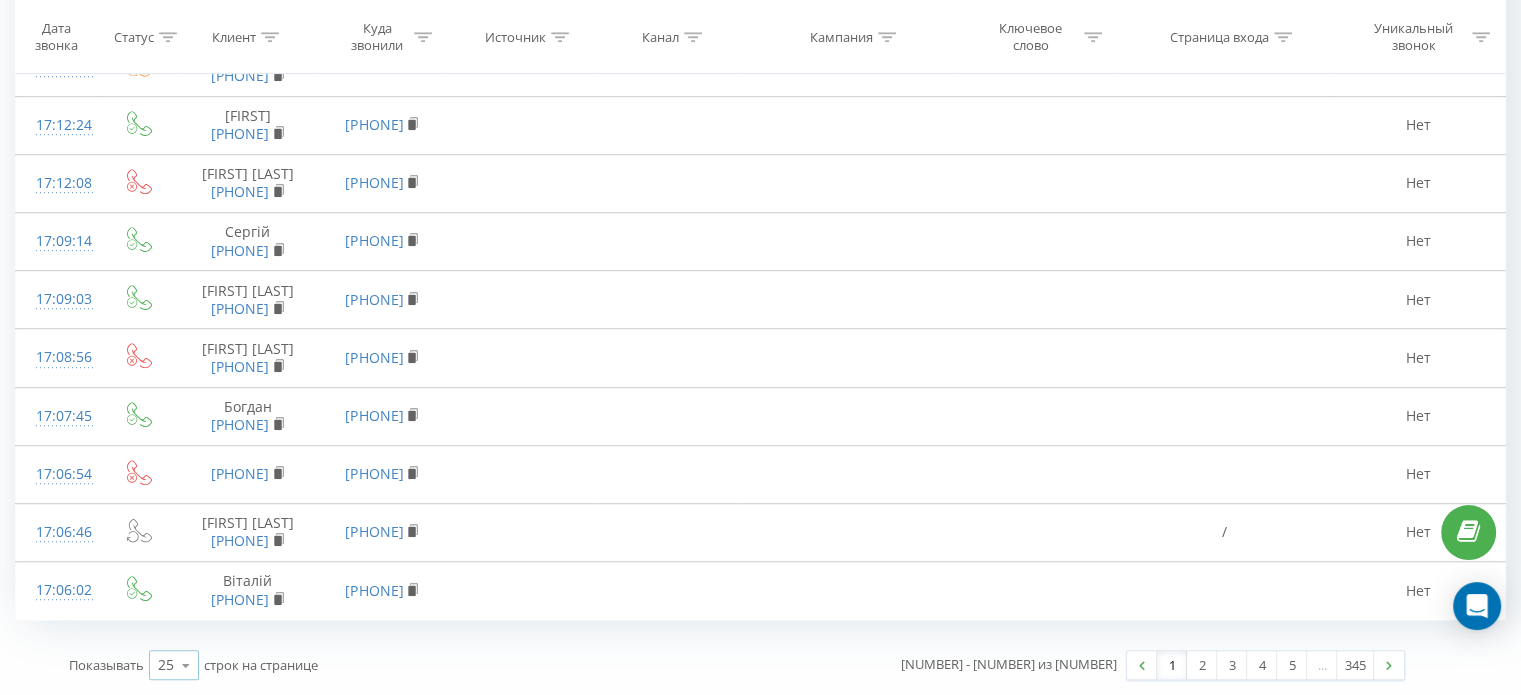 click at bounding box center [186, 665] 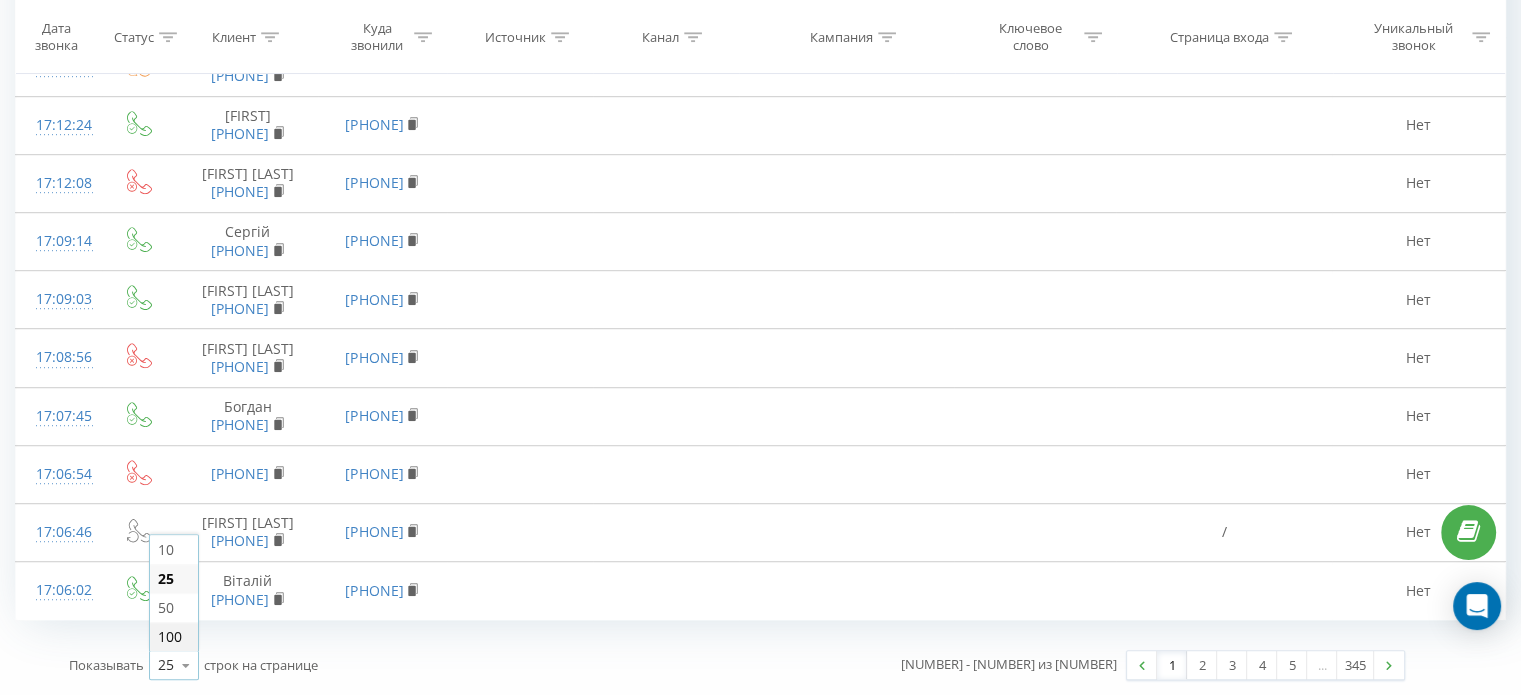 click on "100" at bounding box center [174, 636] 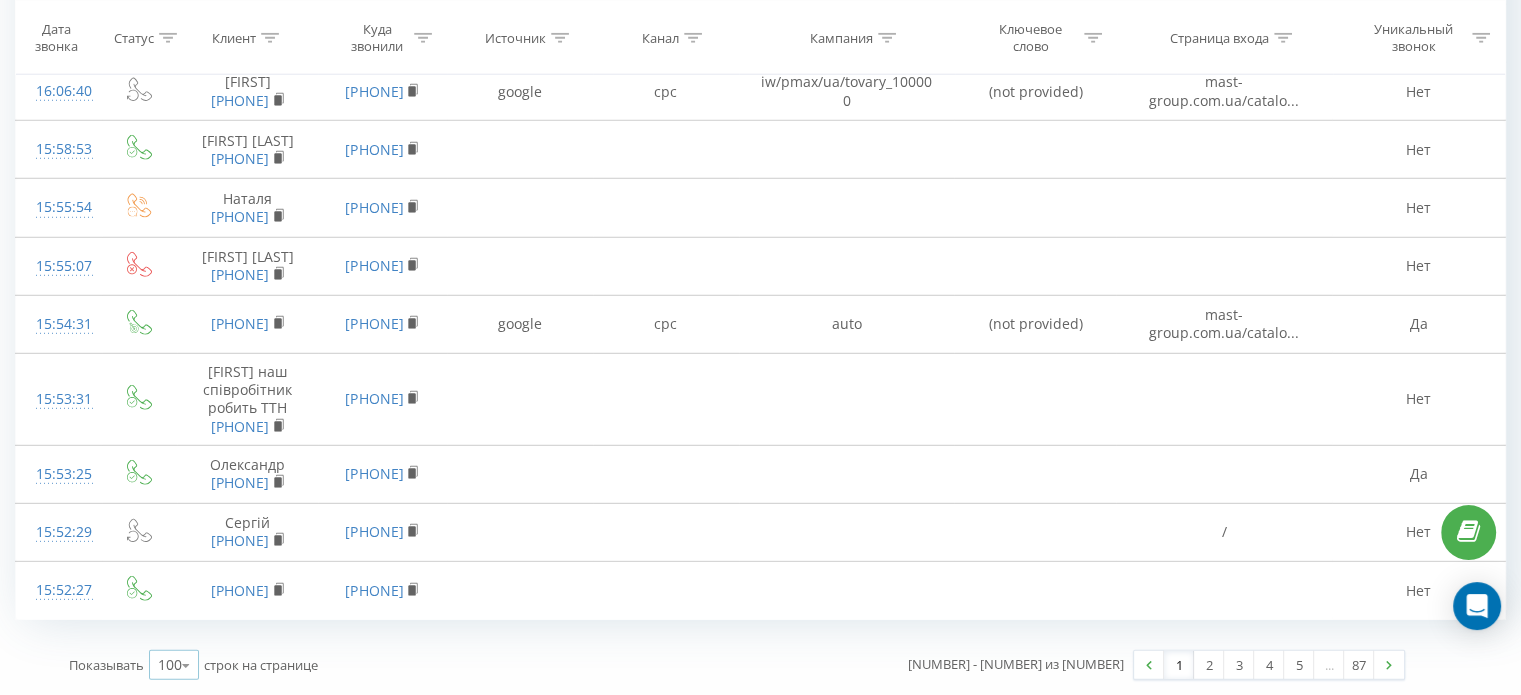 scroll, scrollTop: 7744, scrollLeft: 0, axis: vertical 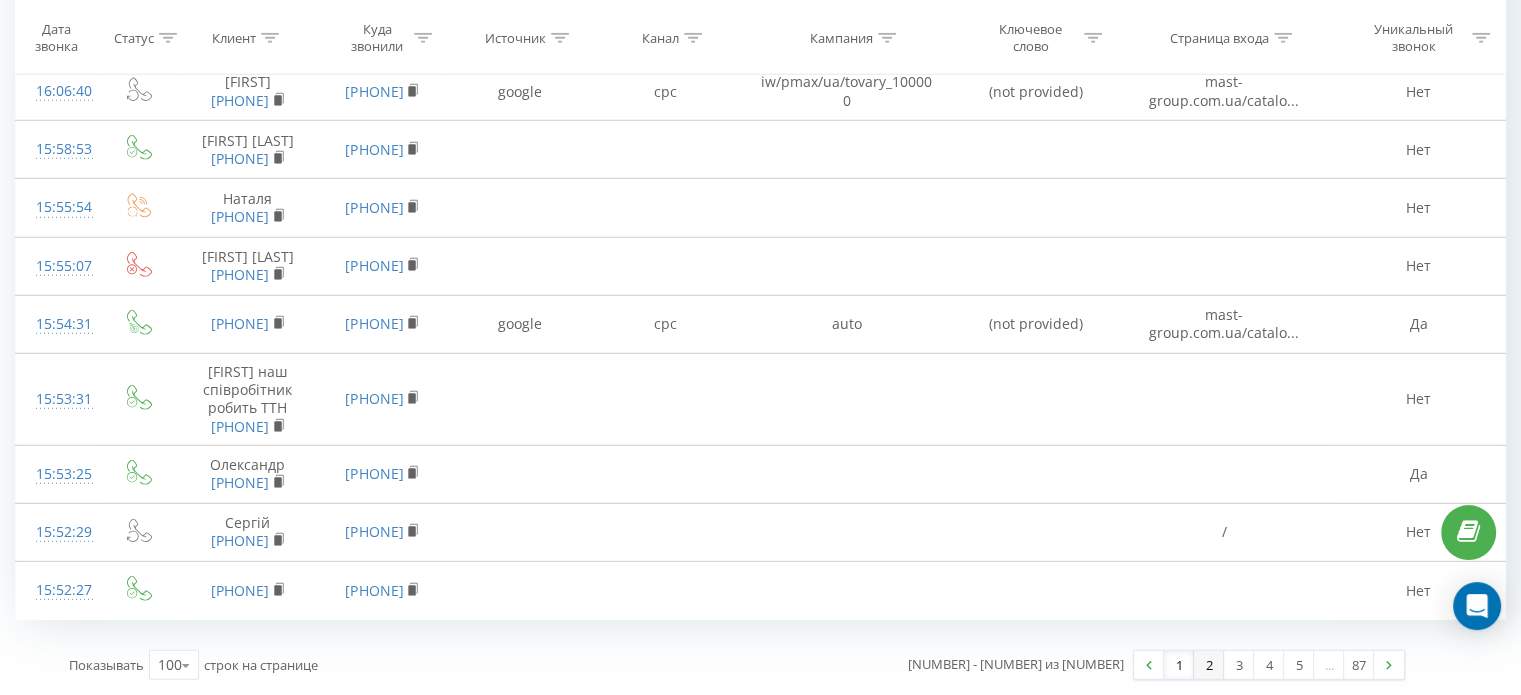 click on "2" at bounding box center (1209, 665) 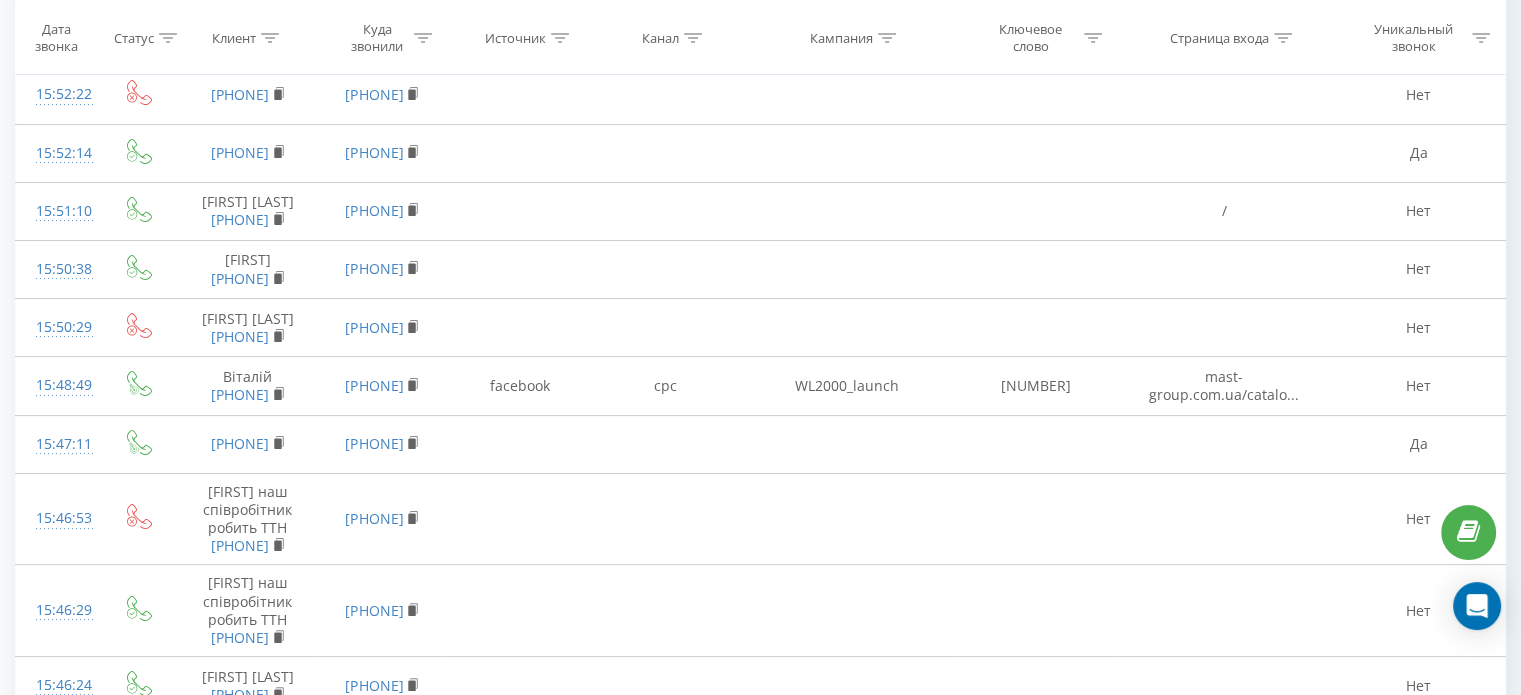 scroll, scrollTop: 332, scrollLeft: 0, axis: vertical 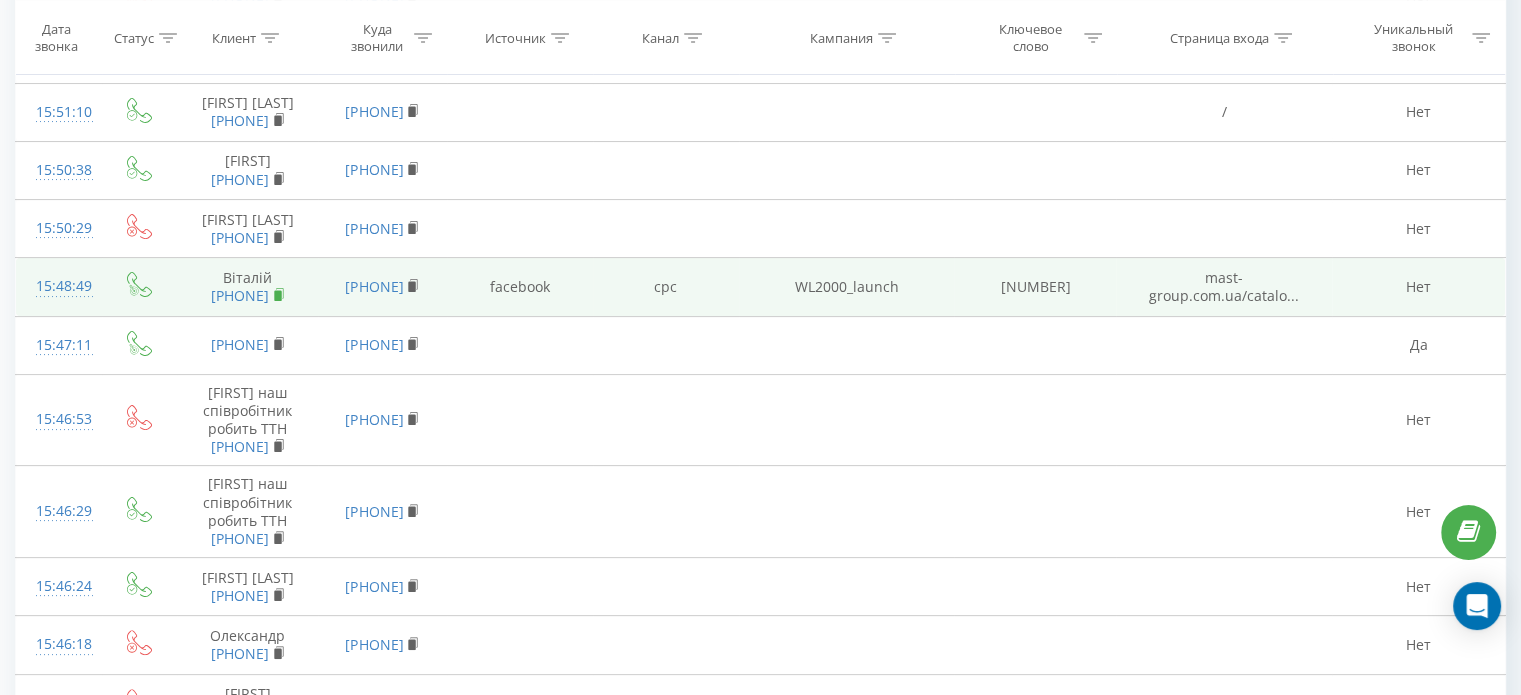 click 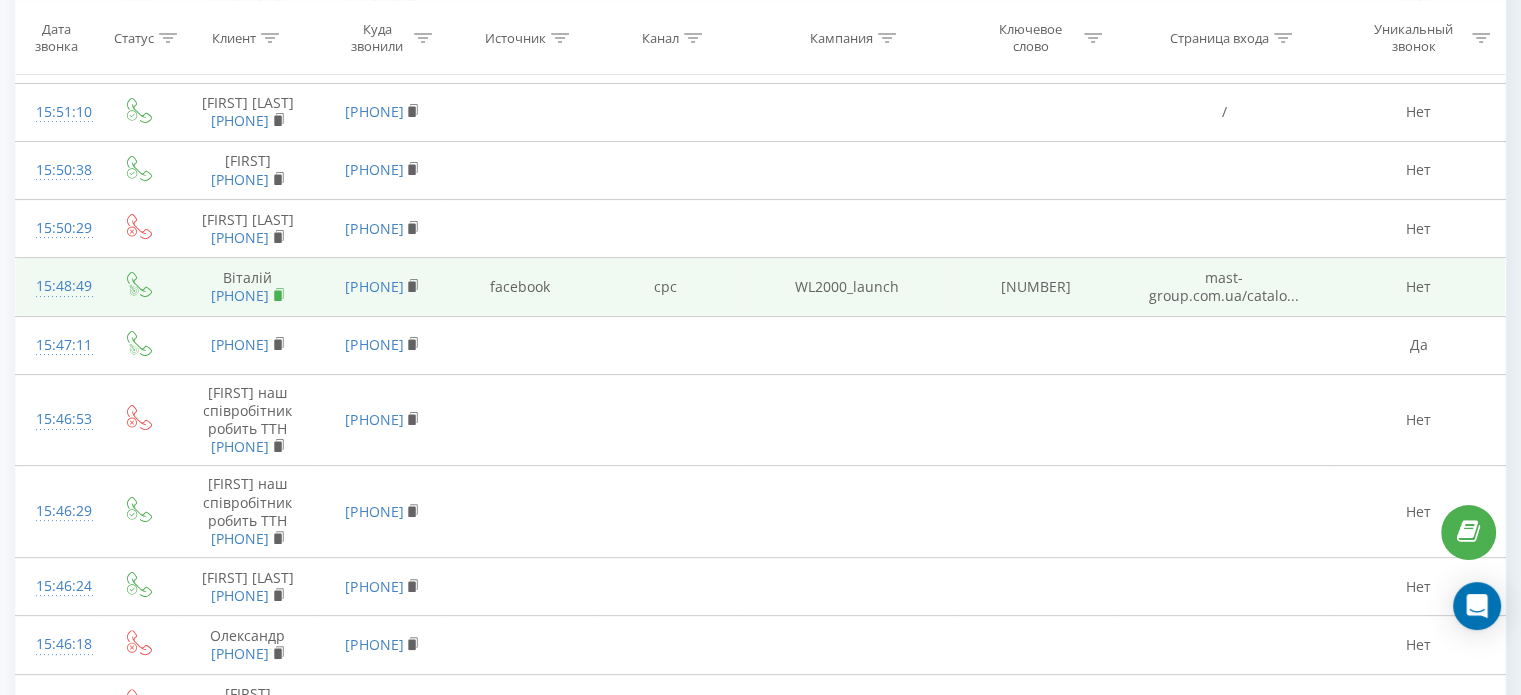click at bounding box center (279, 295) 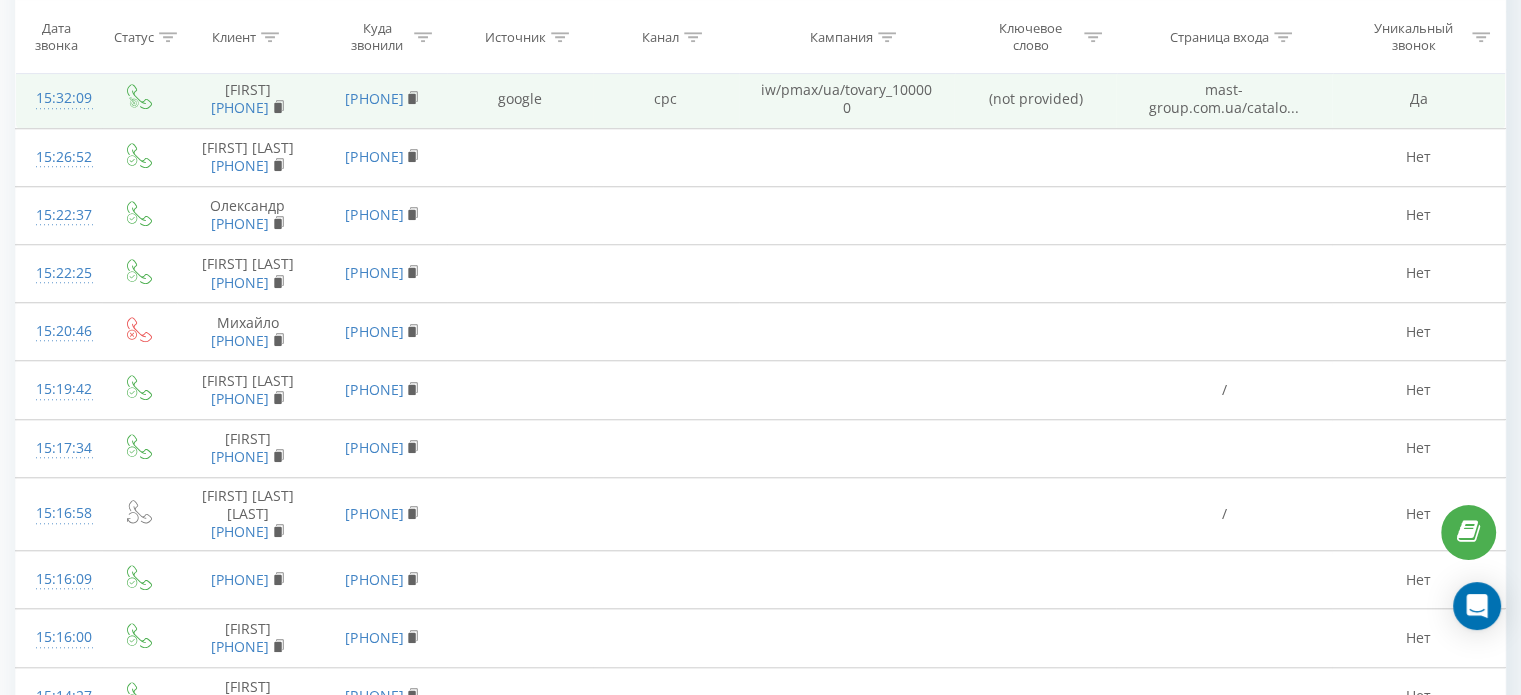 scroll, scrollTop: 1732, scrollLeft: 0, axis: vertical 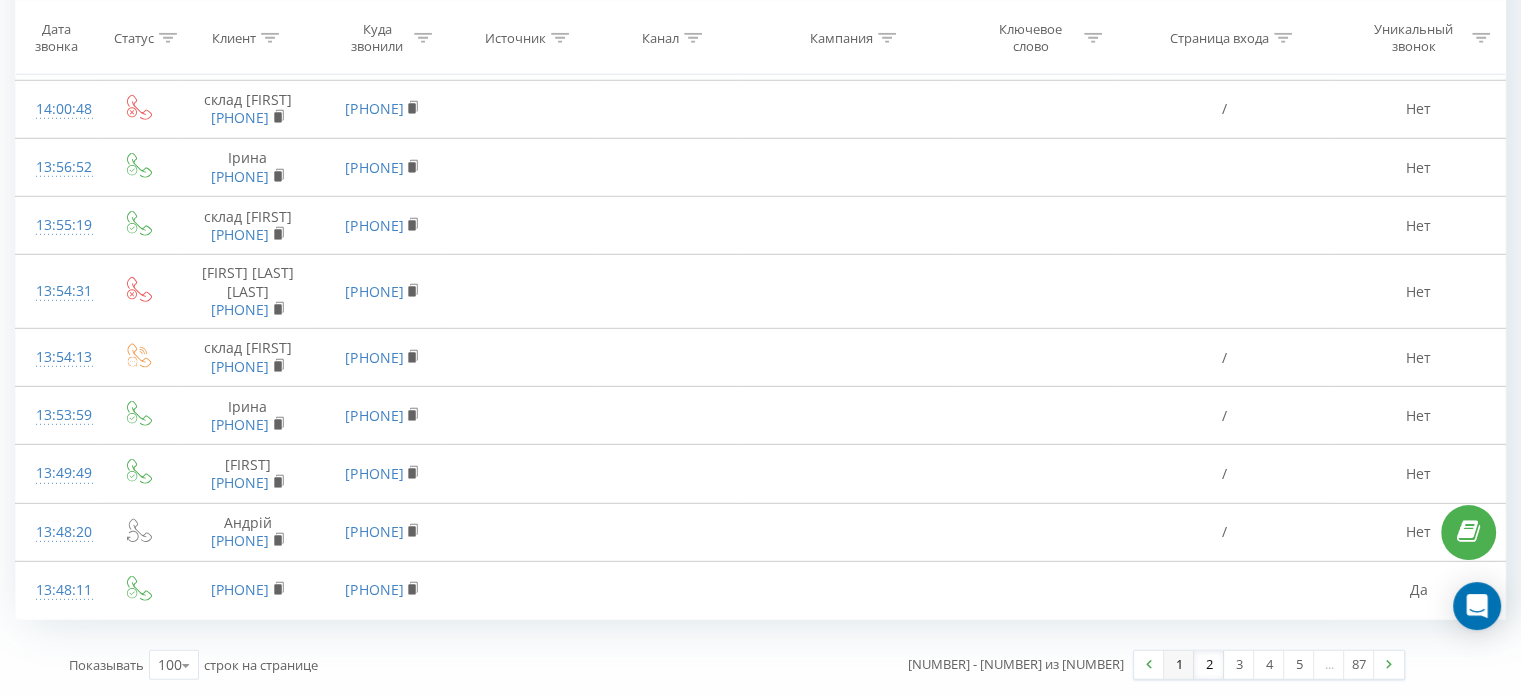 click on "1" at bounding box center (1179, 665) 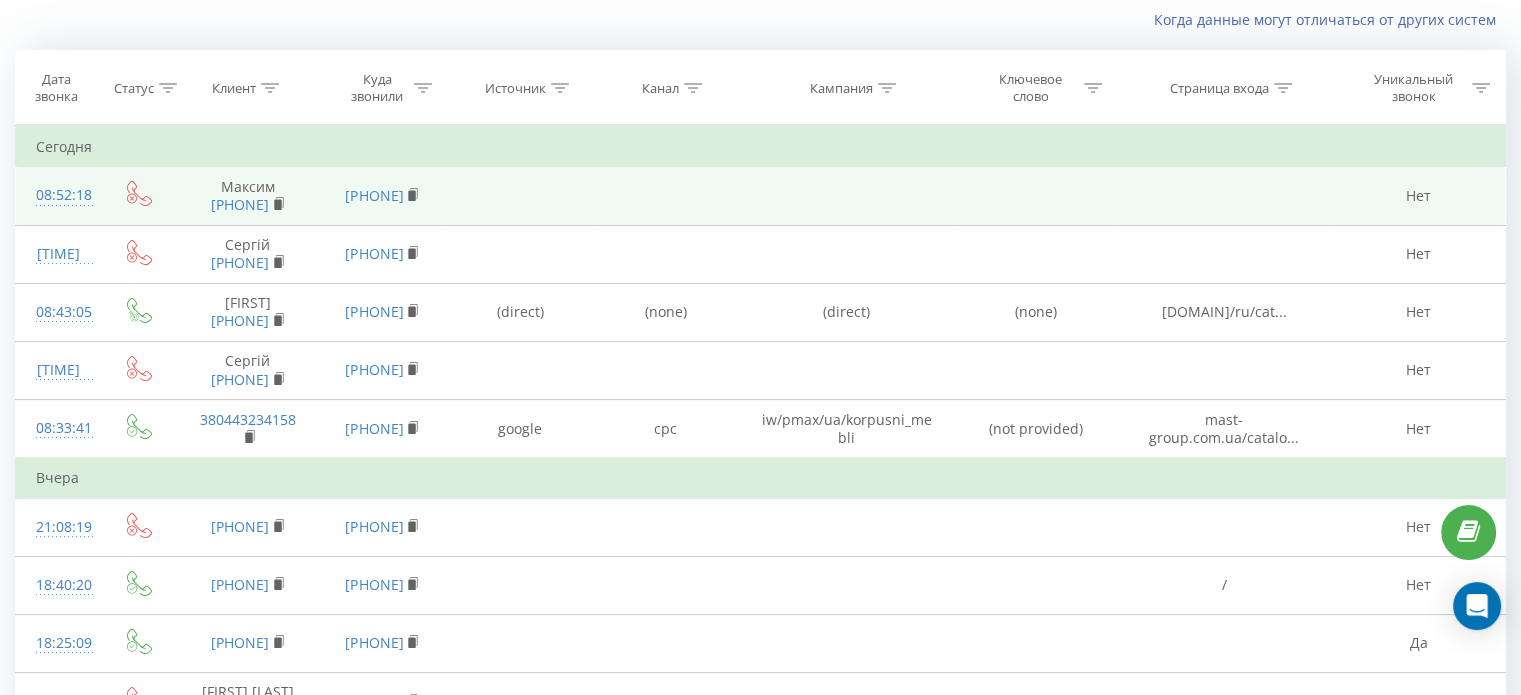 scroll, scrollTop: 0, scrollLeft: 0, axis: both 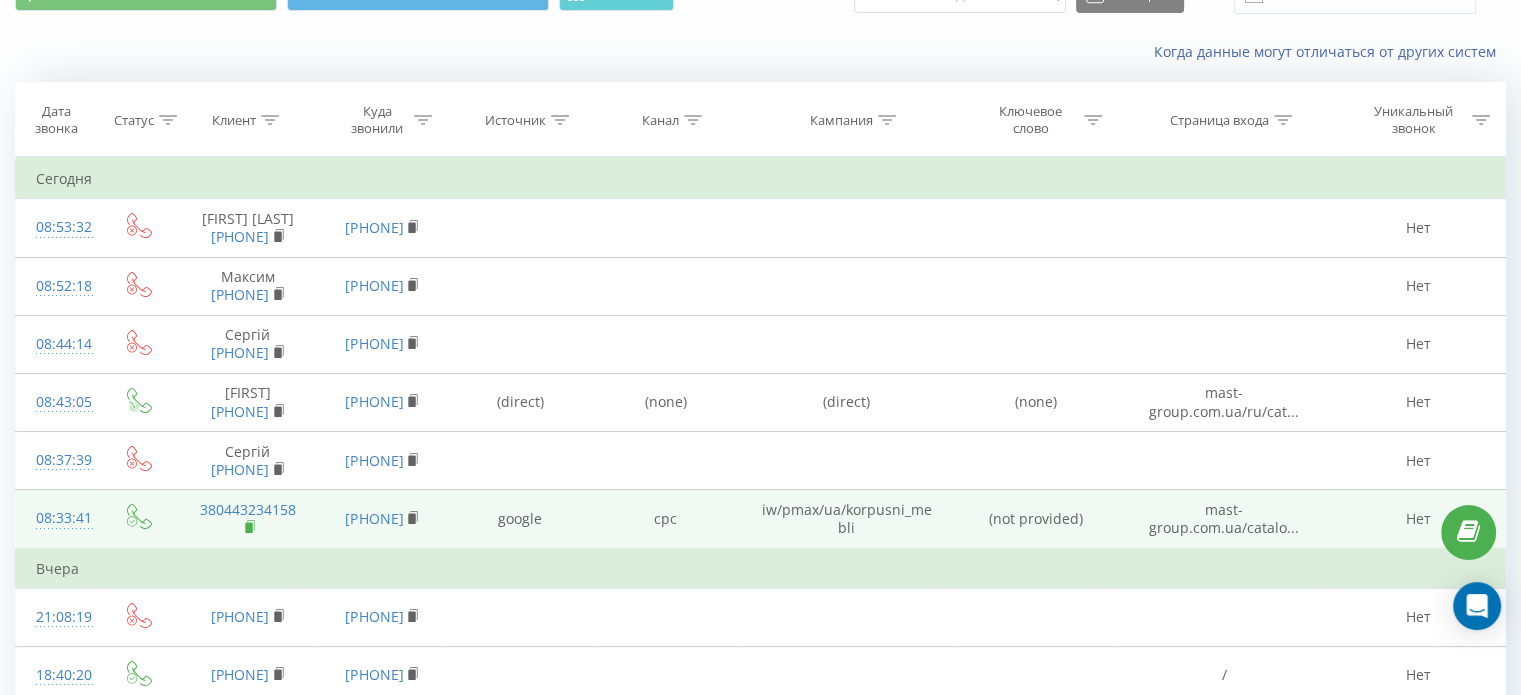 click 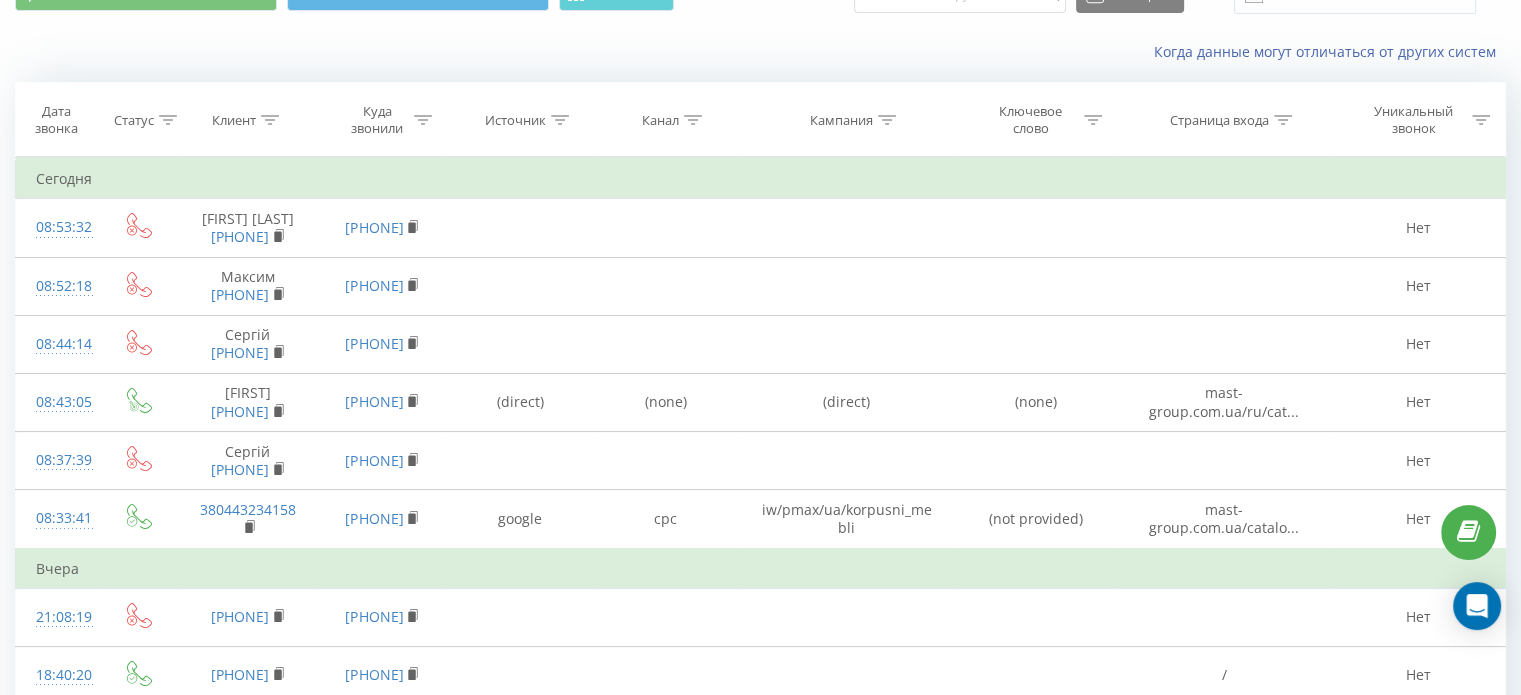 scroll, scrollTop: 0, scrollLeft: 0, axis: both 